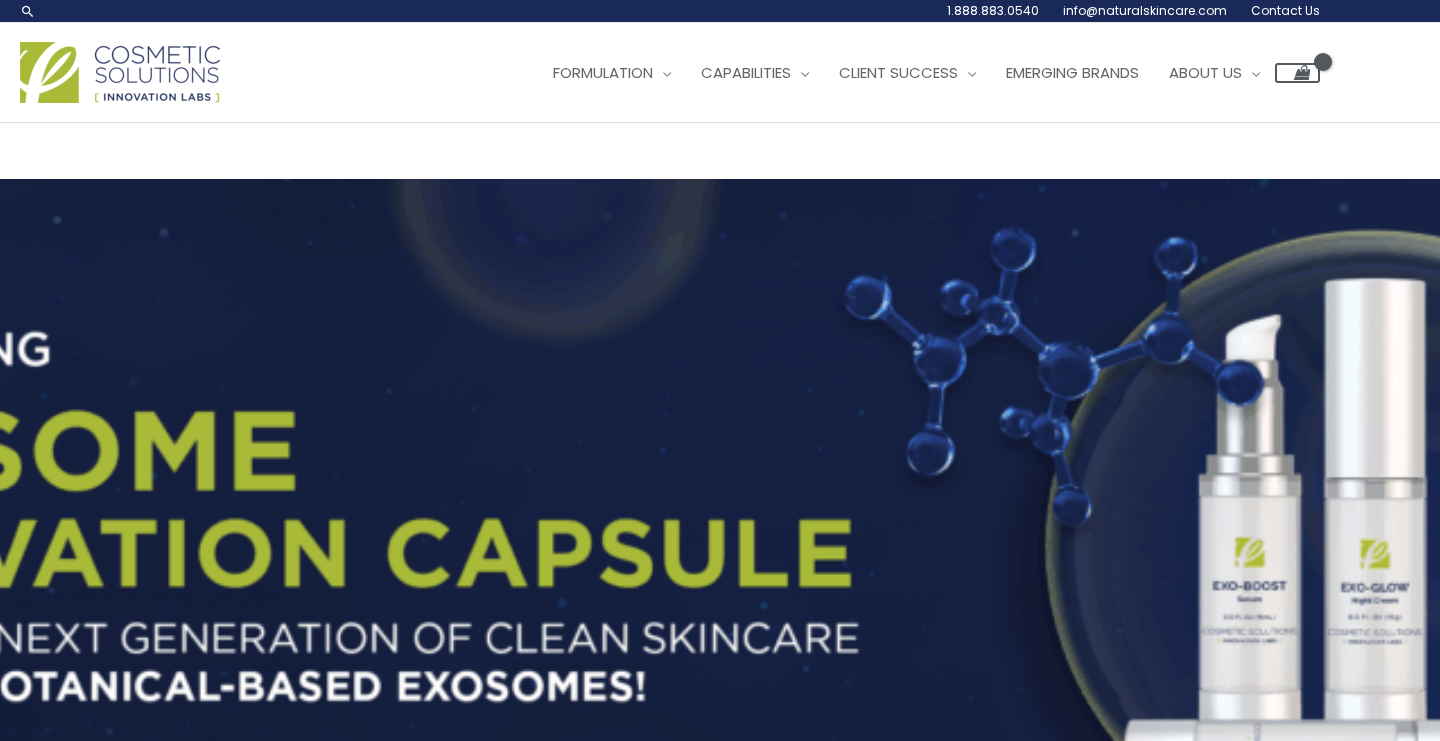 scroll, scrollTop: 0, scrollLeft: 0, axis: both 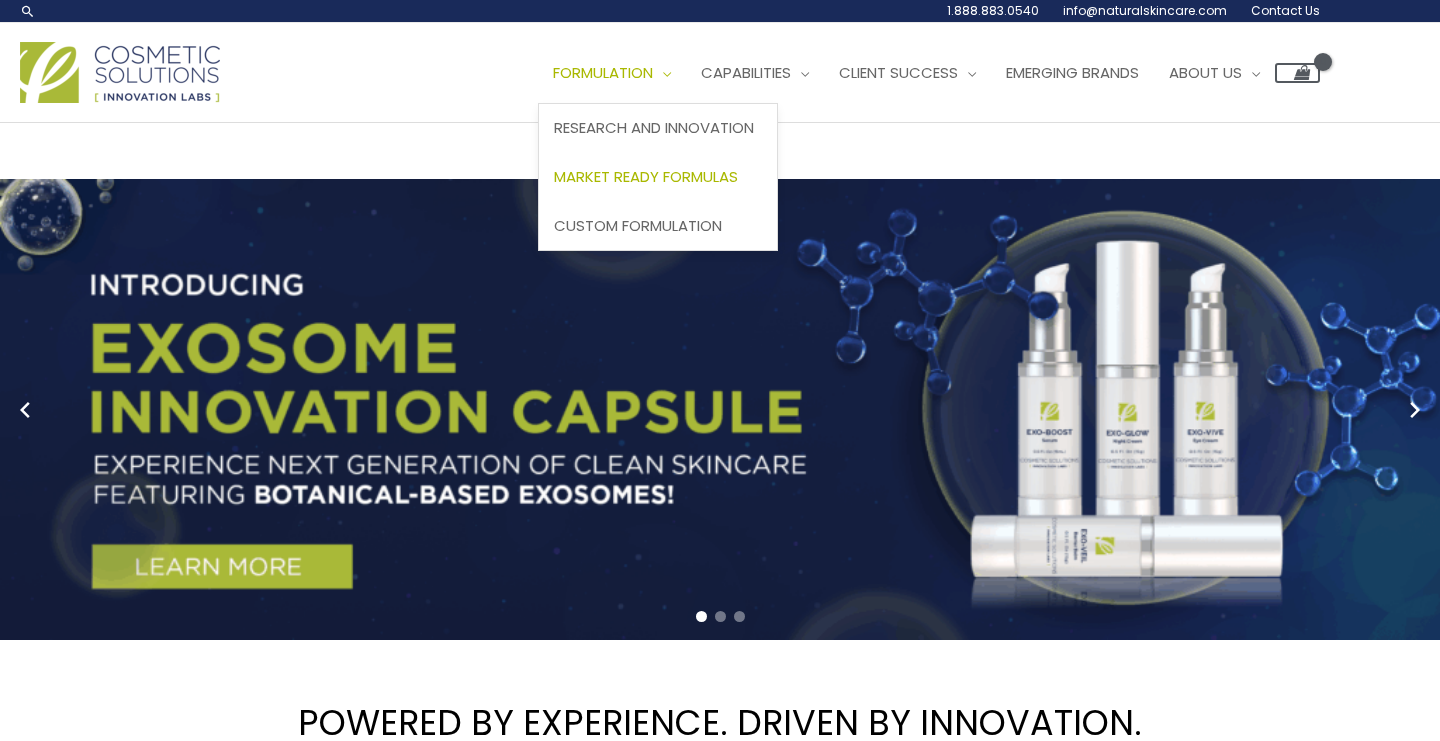 click on "Market Ready Formulas" at bounding box center (646, 176) 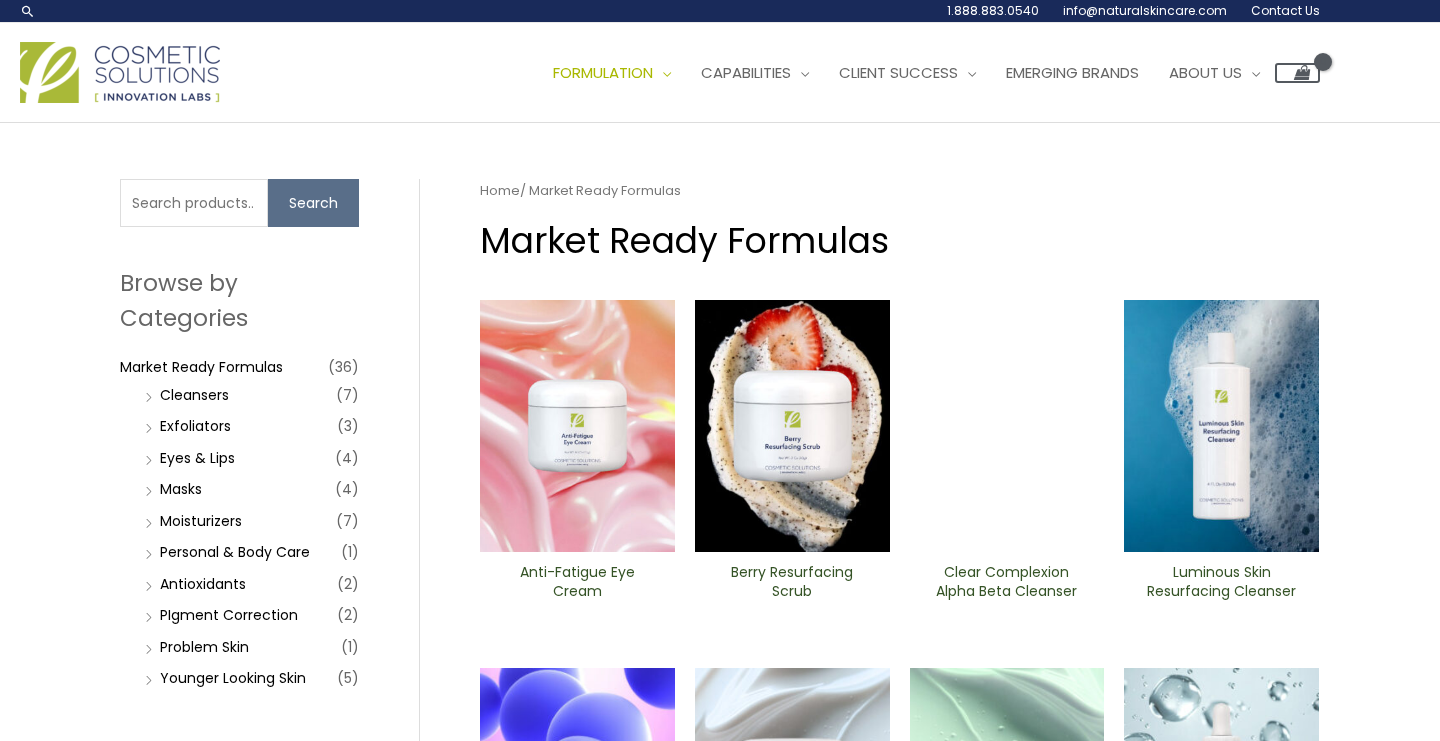 scroll, scrollTop: 0, scrollLeft: 0, axis: both 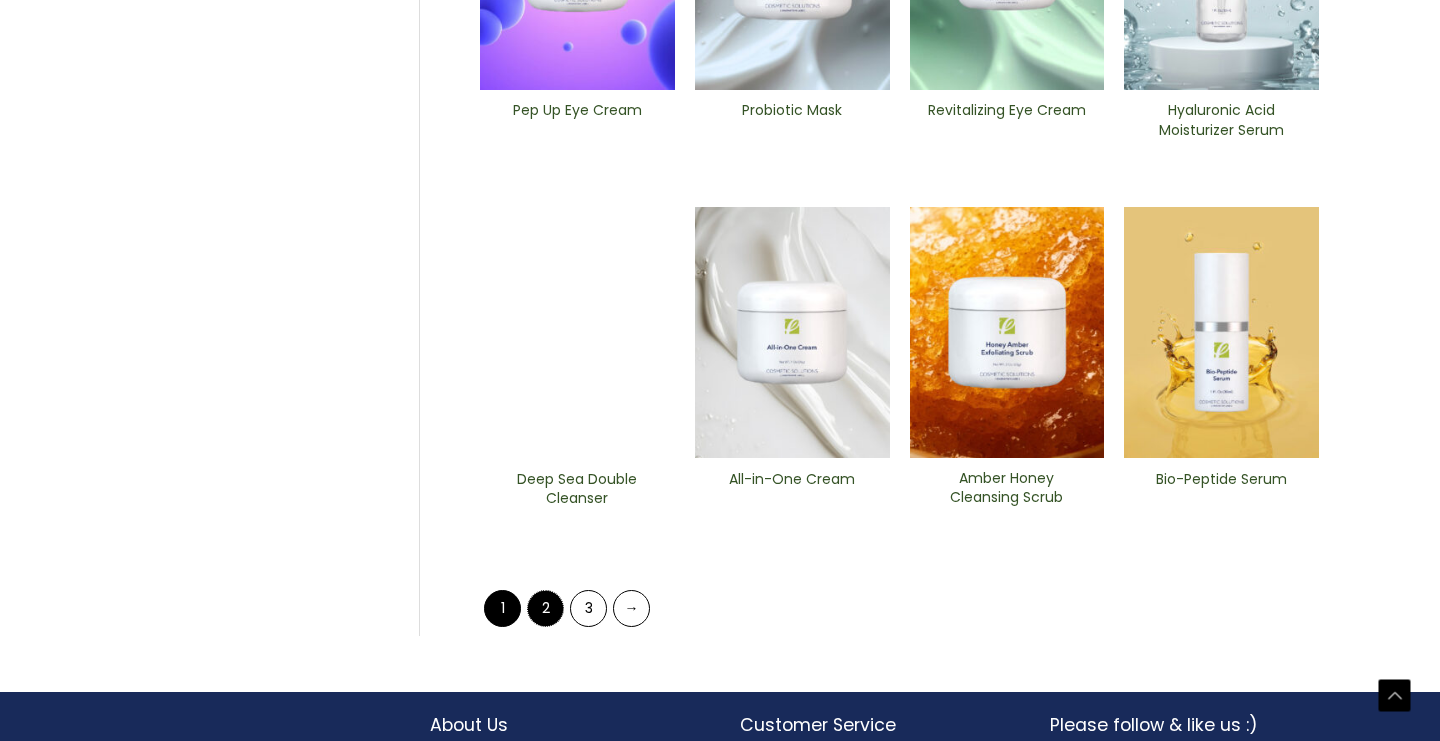 click on "2" at bounding box center [545, 608] 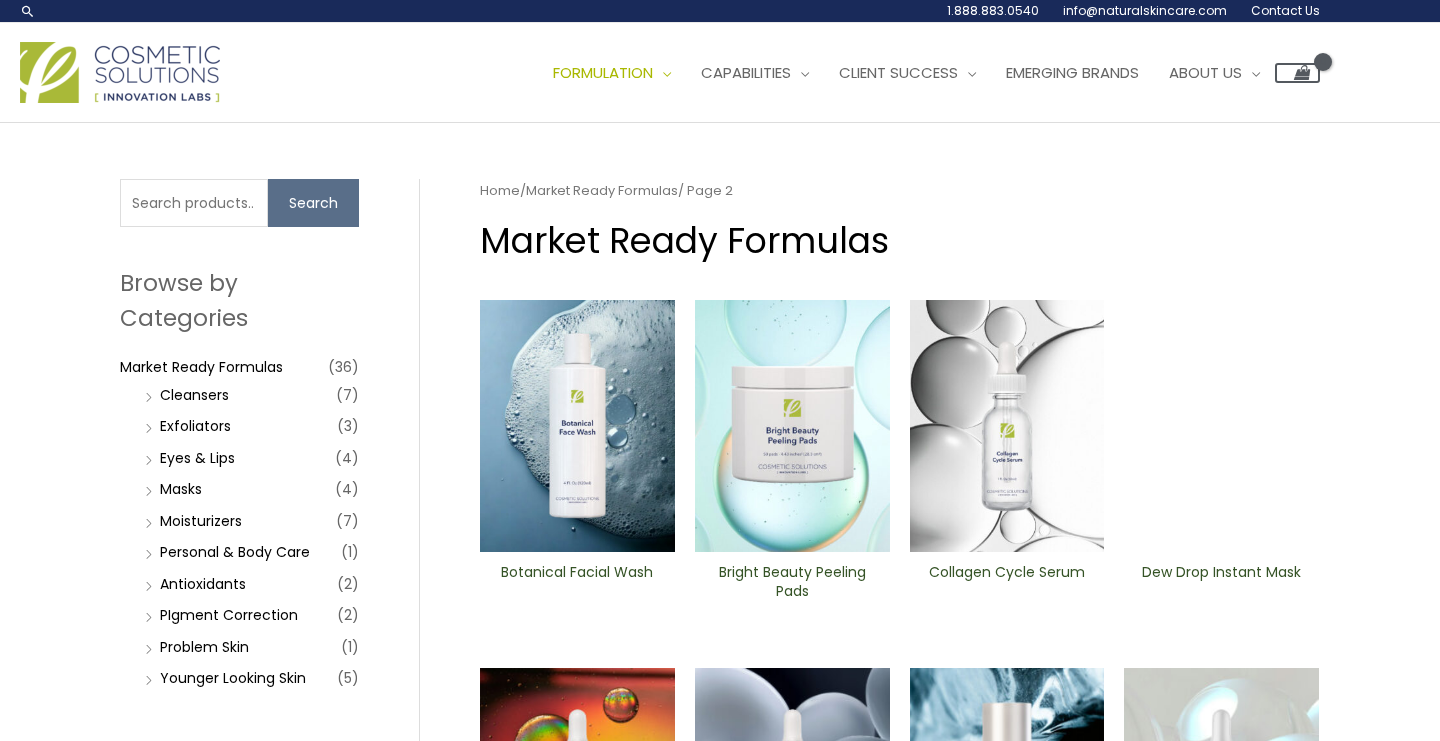 scroll, scrollTop: 0, scrollLeft: 0, axis: both 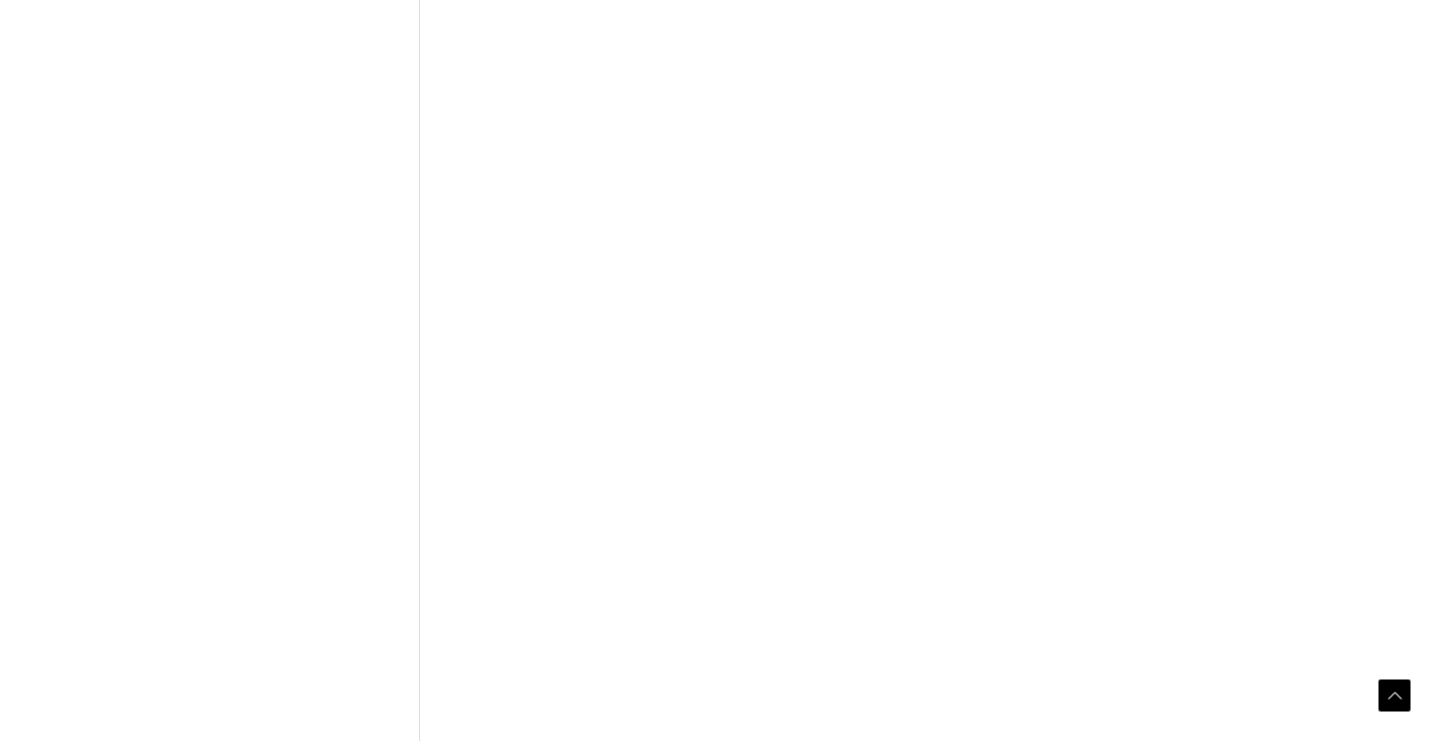 click on "3" at bounding box center (631, 1824) 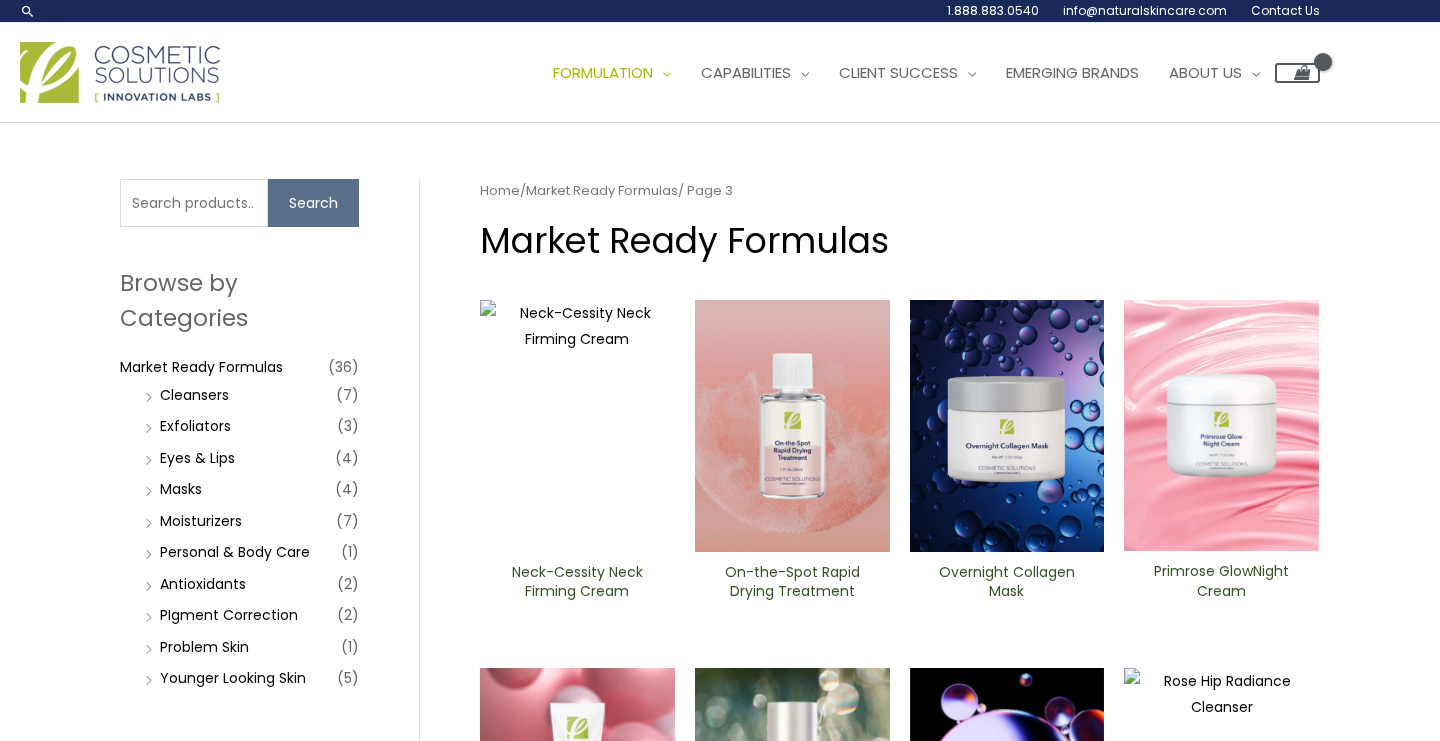 scroll, scrollTop: 0, scrollLeft: 0, axis: both 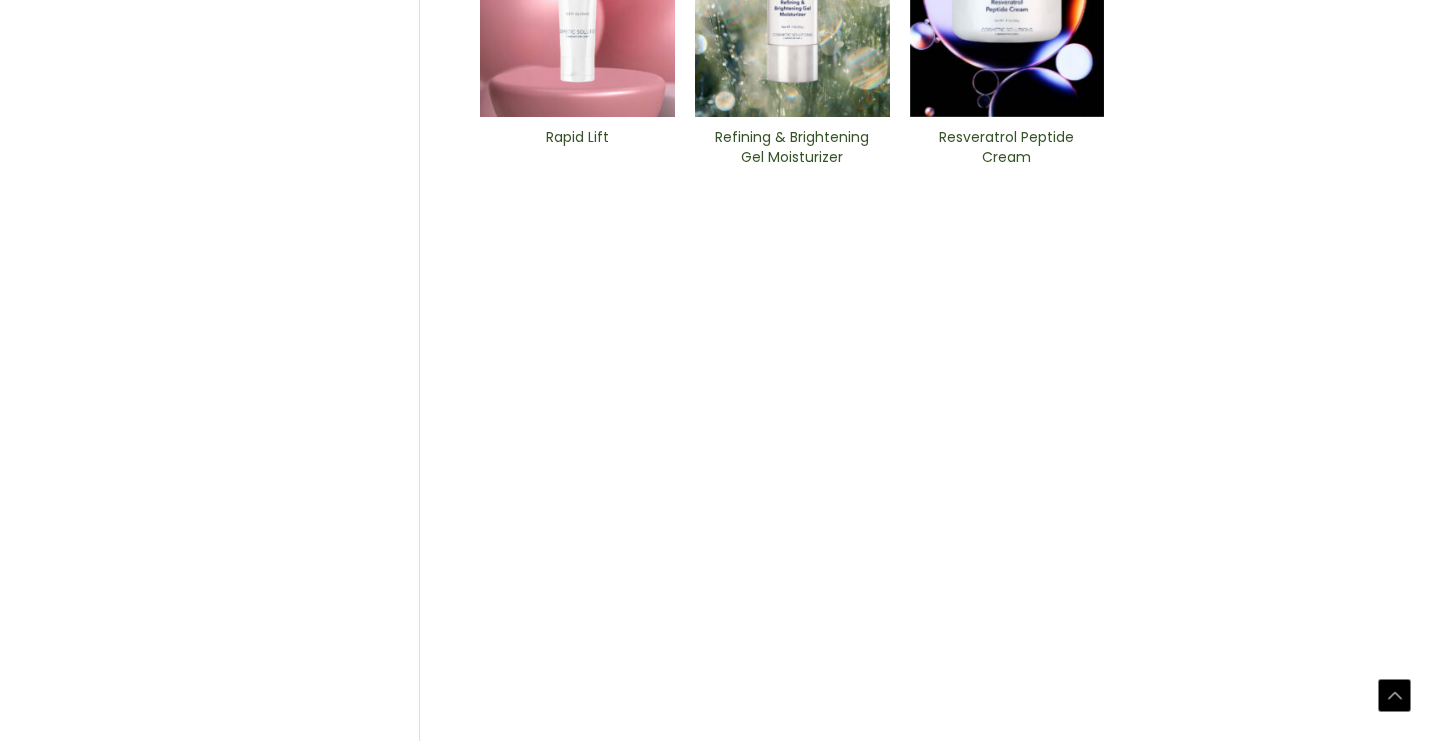 click on "1" at bounding box center (545, 3131) 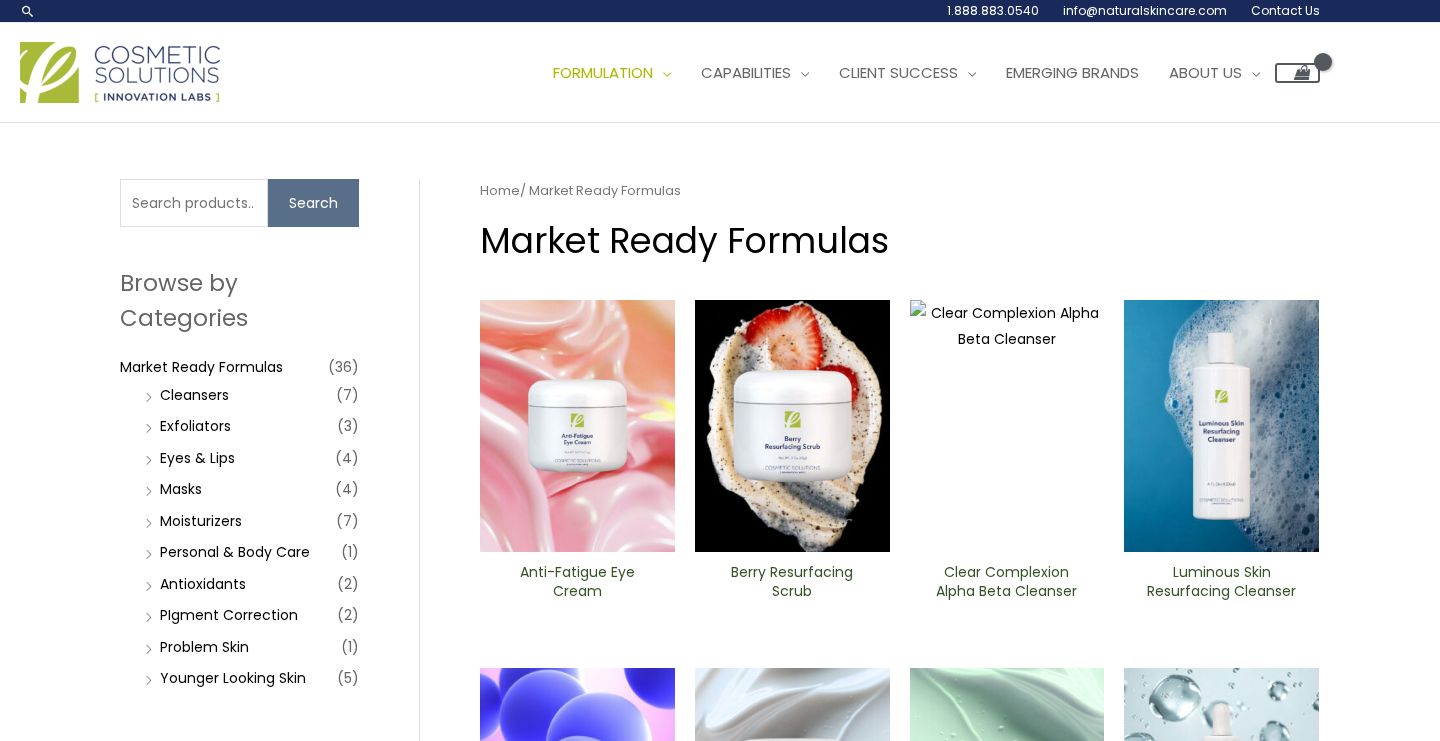 scroll, scrollTop: 0, scrollLeft: 0, axis: both 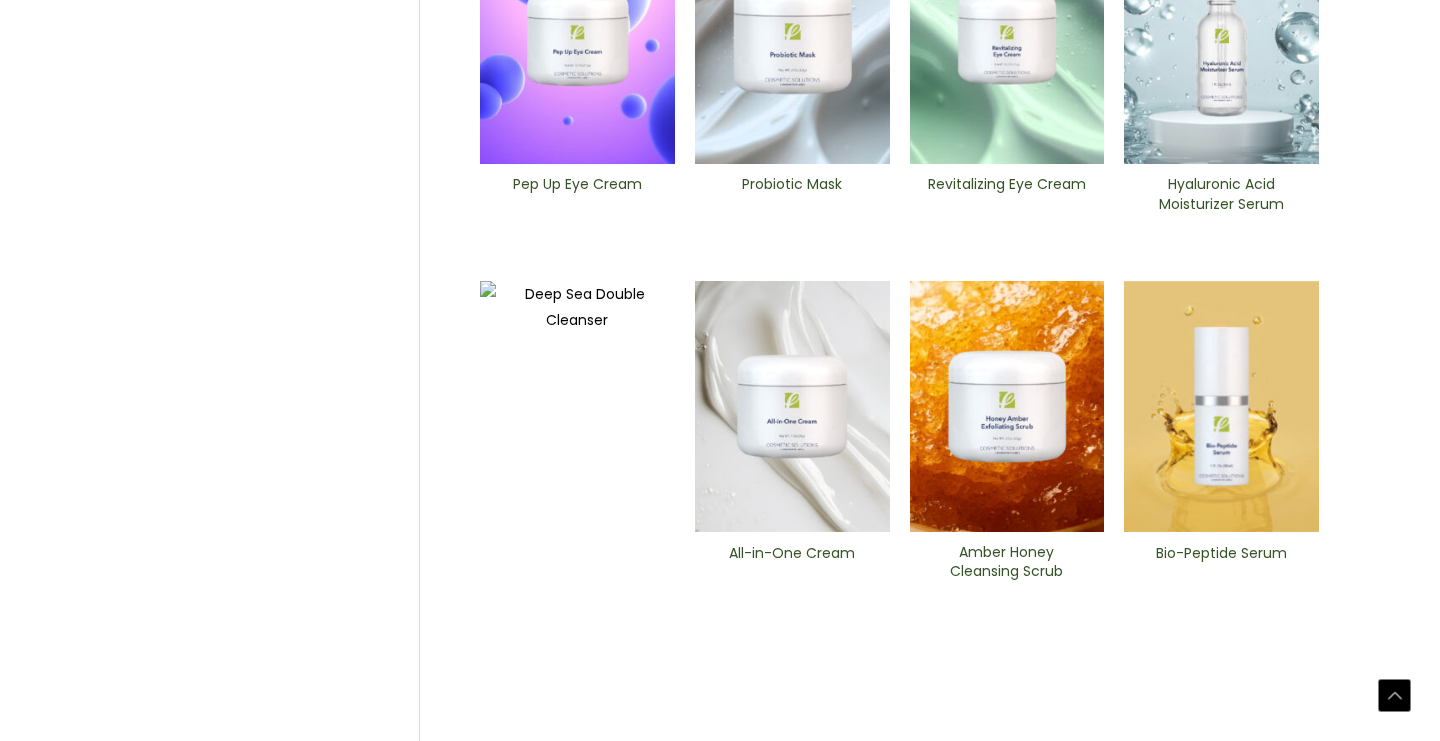 click at bounding box center (792, 407) 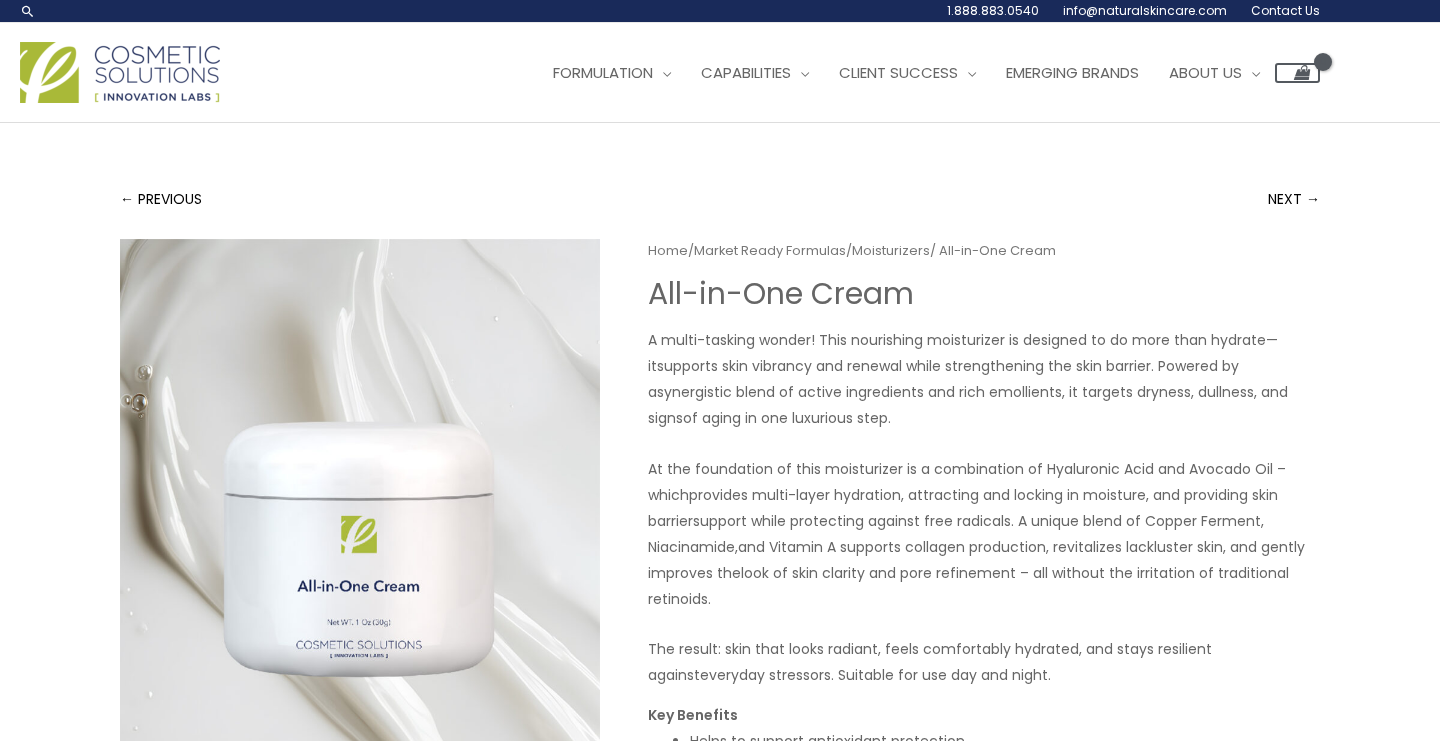 scroll, scrollTop: 0, scrollLeft: 0, axis: both 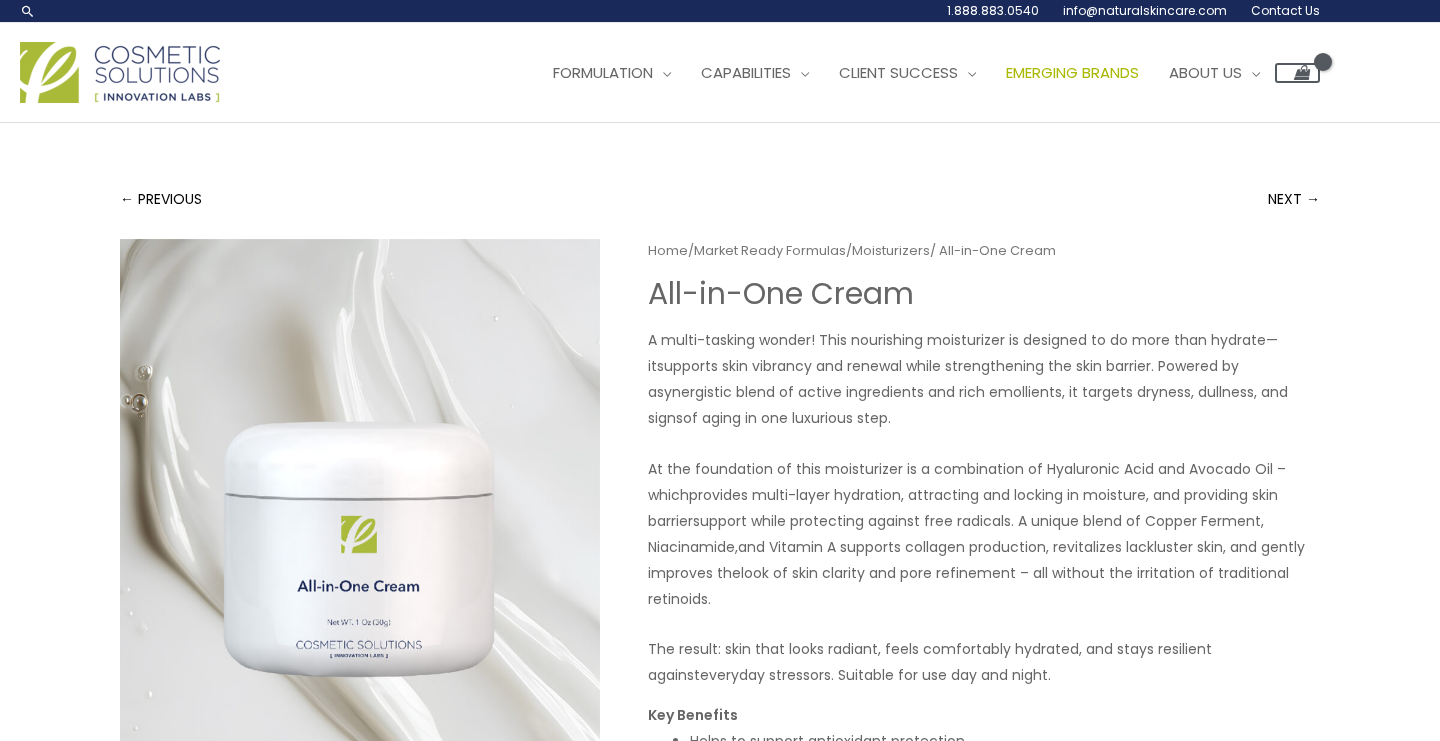 click on "Emerging Brands" at bounding box center (1072, 72) 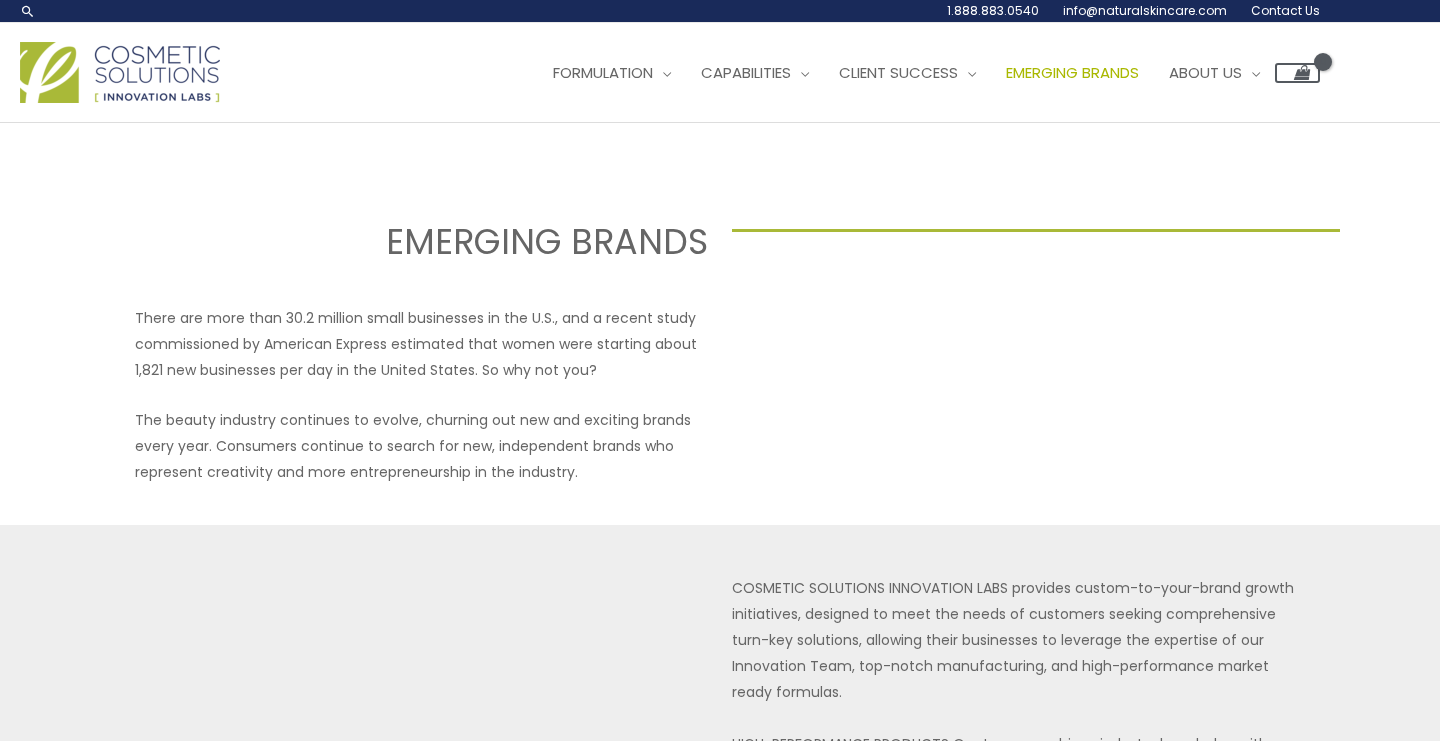 scroll, scrollTop: 0, scrollLeft: 0, axis: both 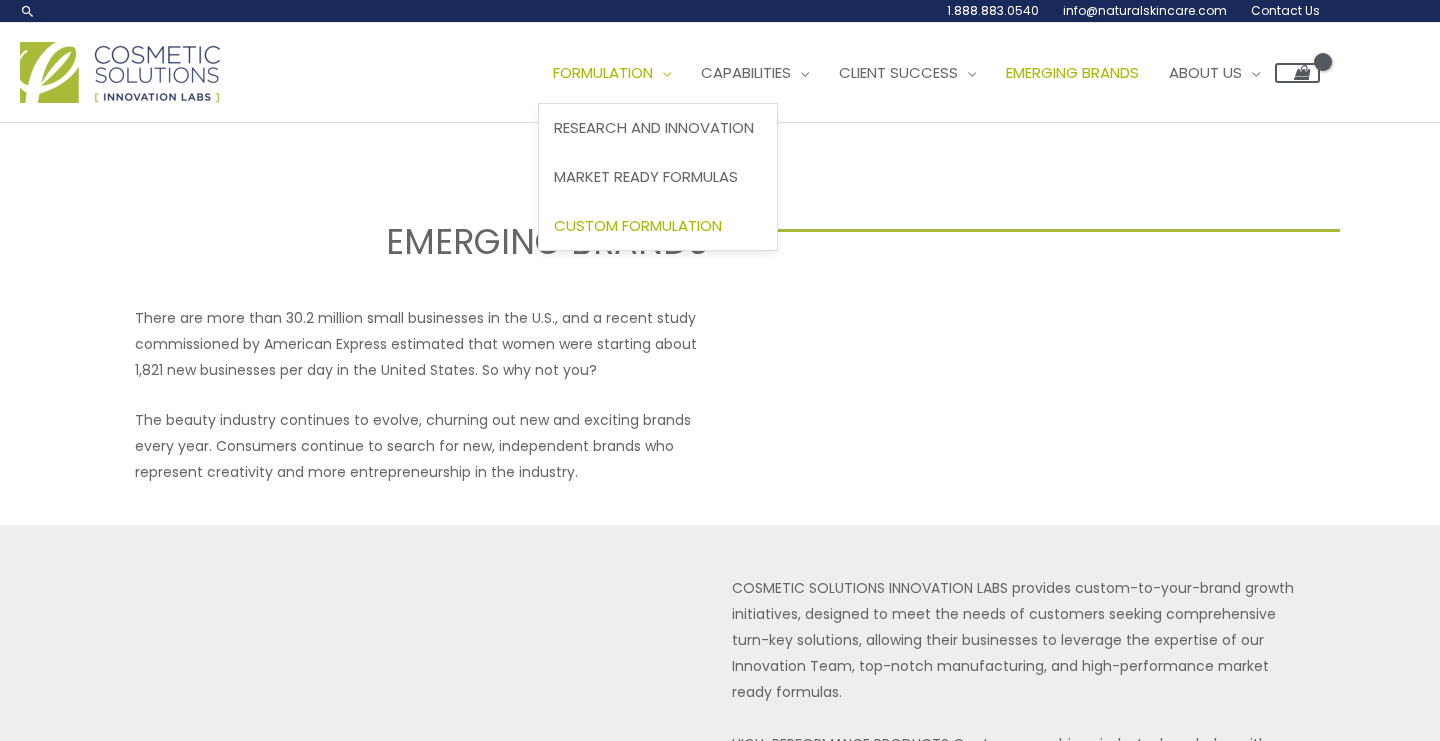 click on "Custom Formulation" at bounding box center (638, 225) 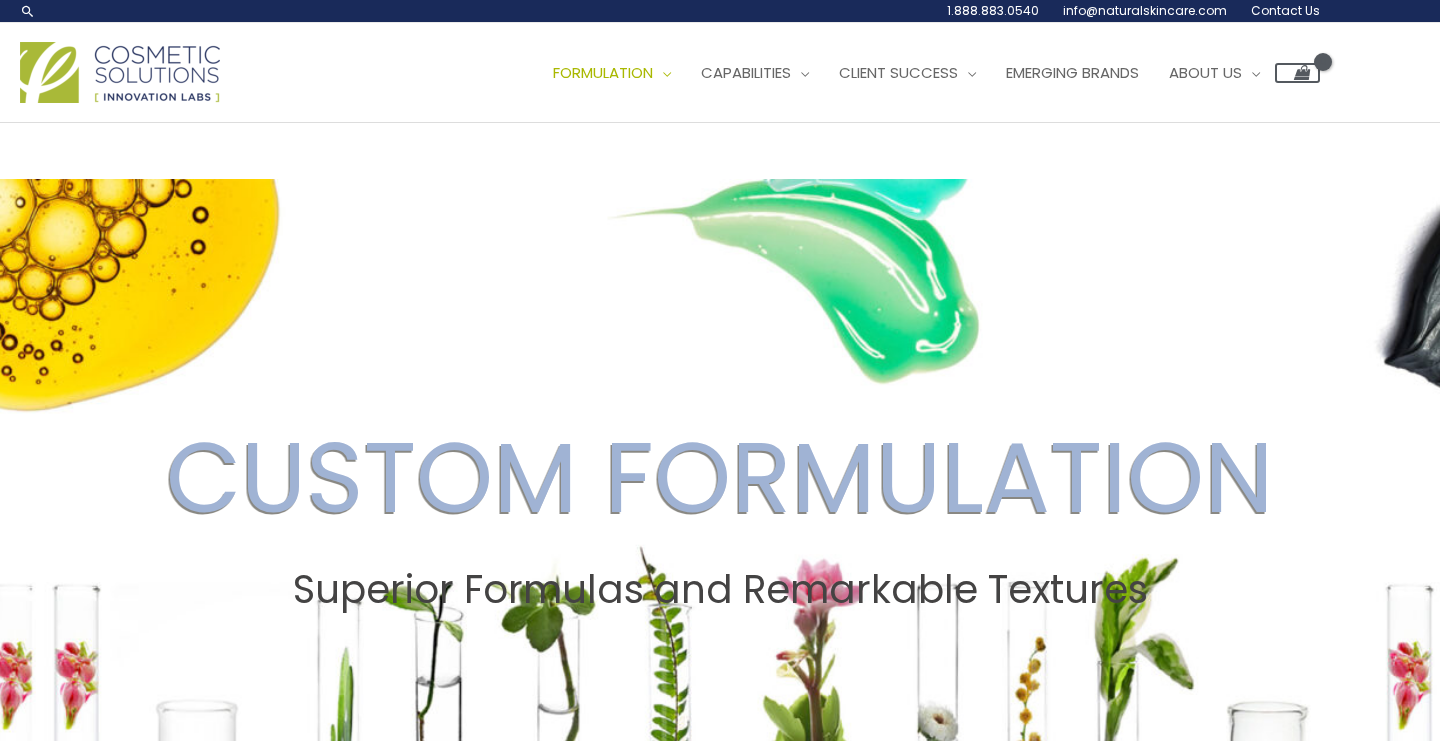 scroll, scrollTop: 0, scrollLeft: 0, axis: both 